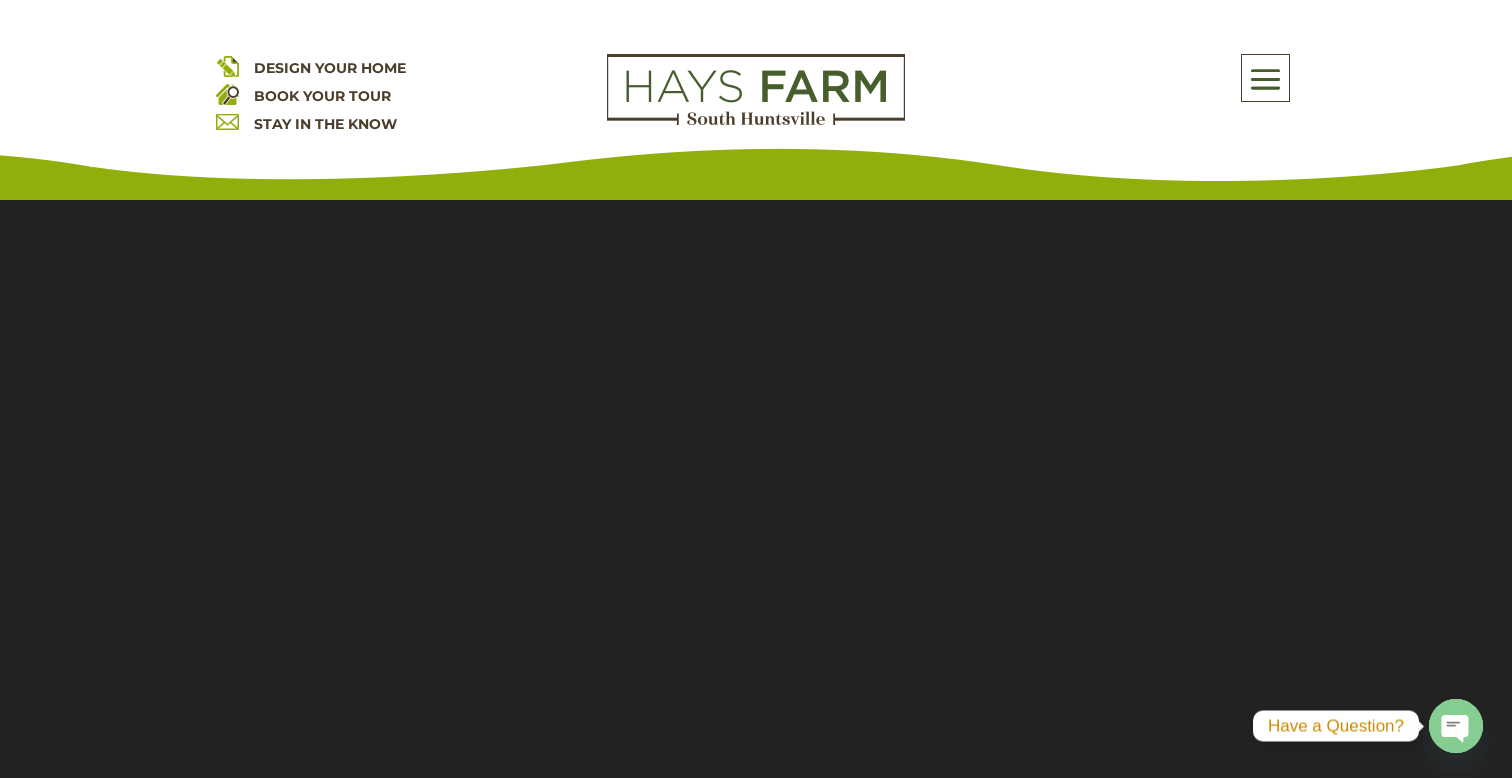 scroll, scrollTop: 0, scrollLeft: 0, axis: both 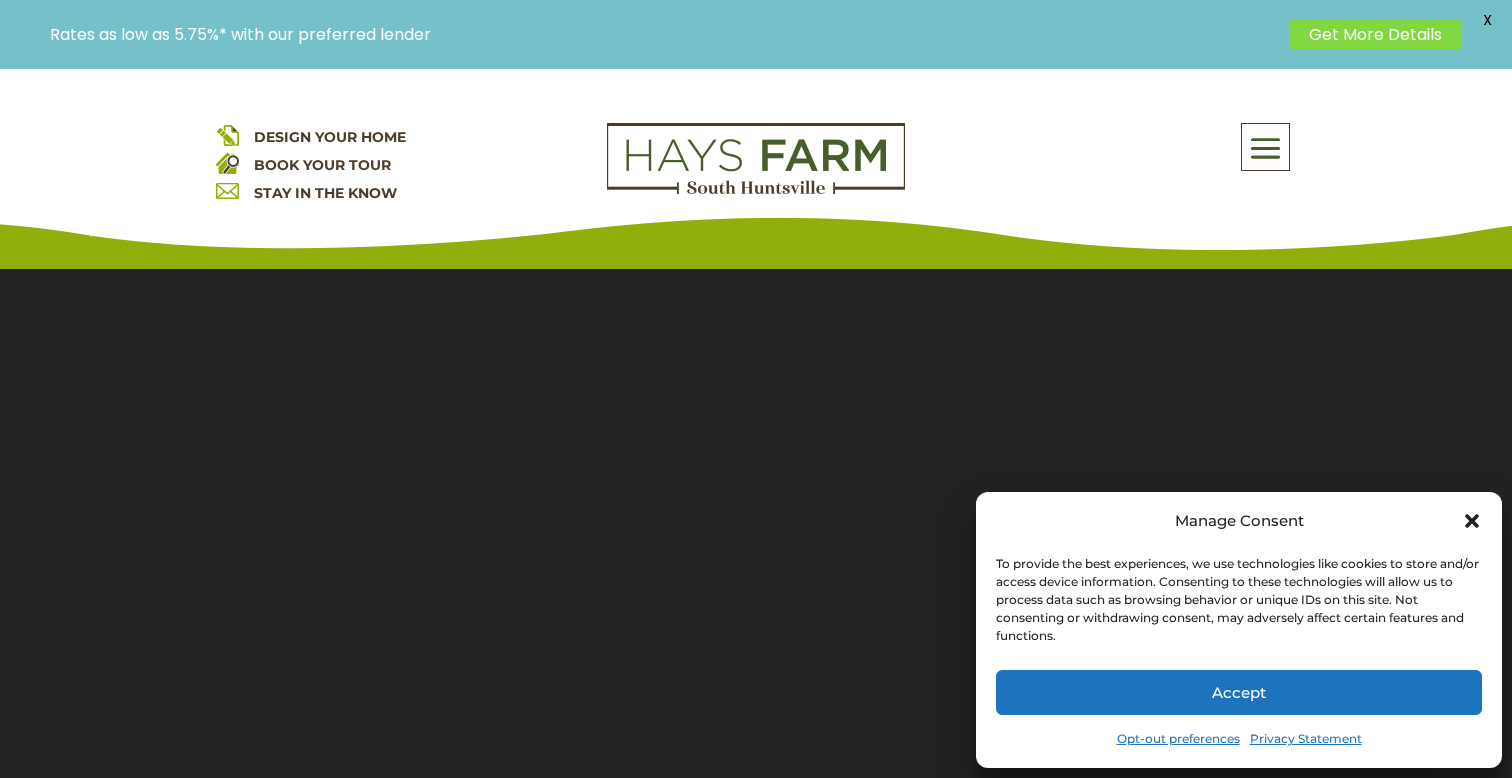 click 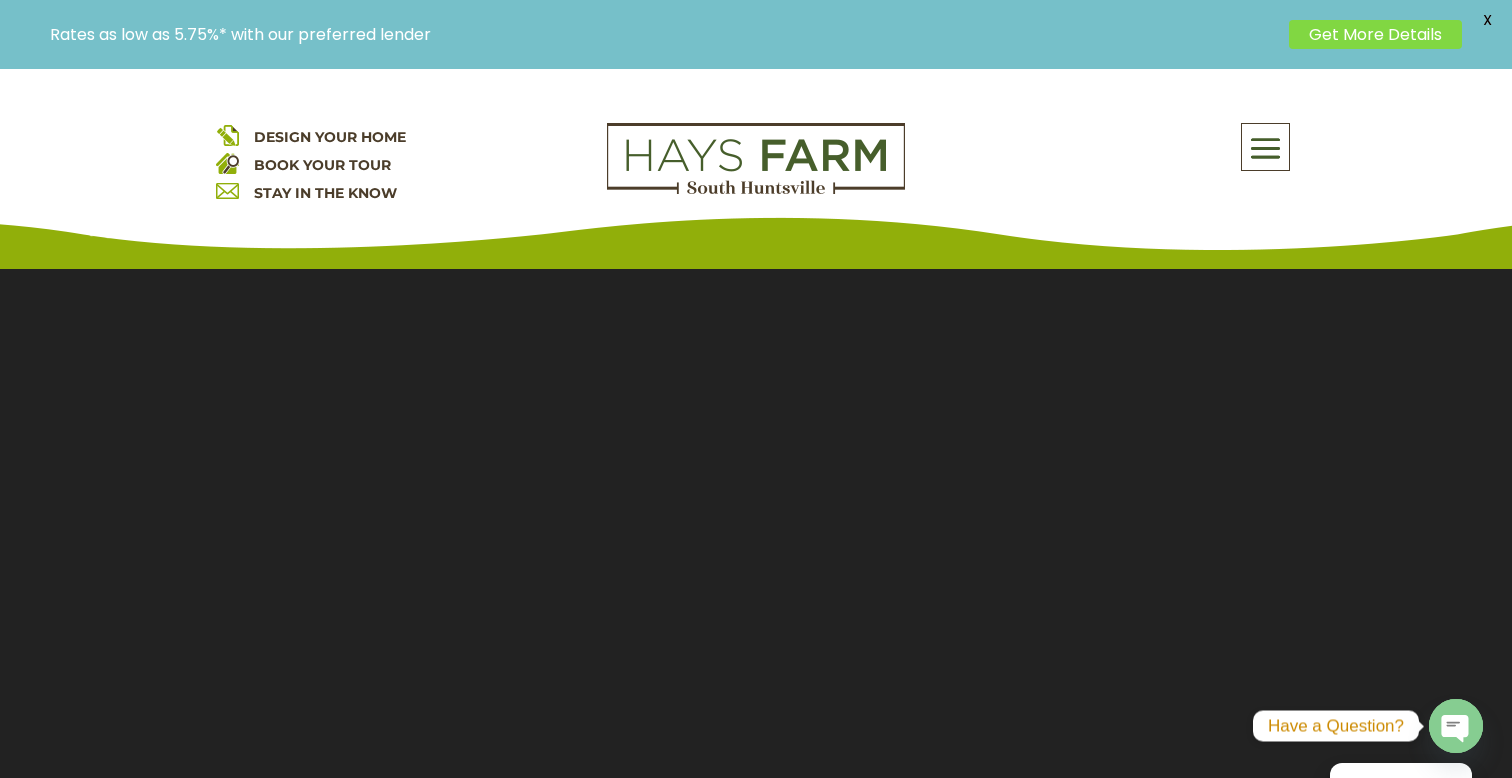 click at bounding box center (1265, 148) 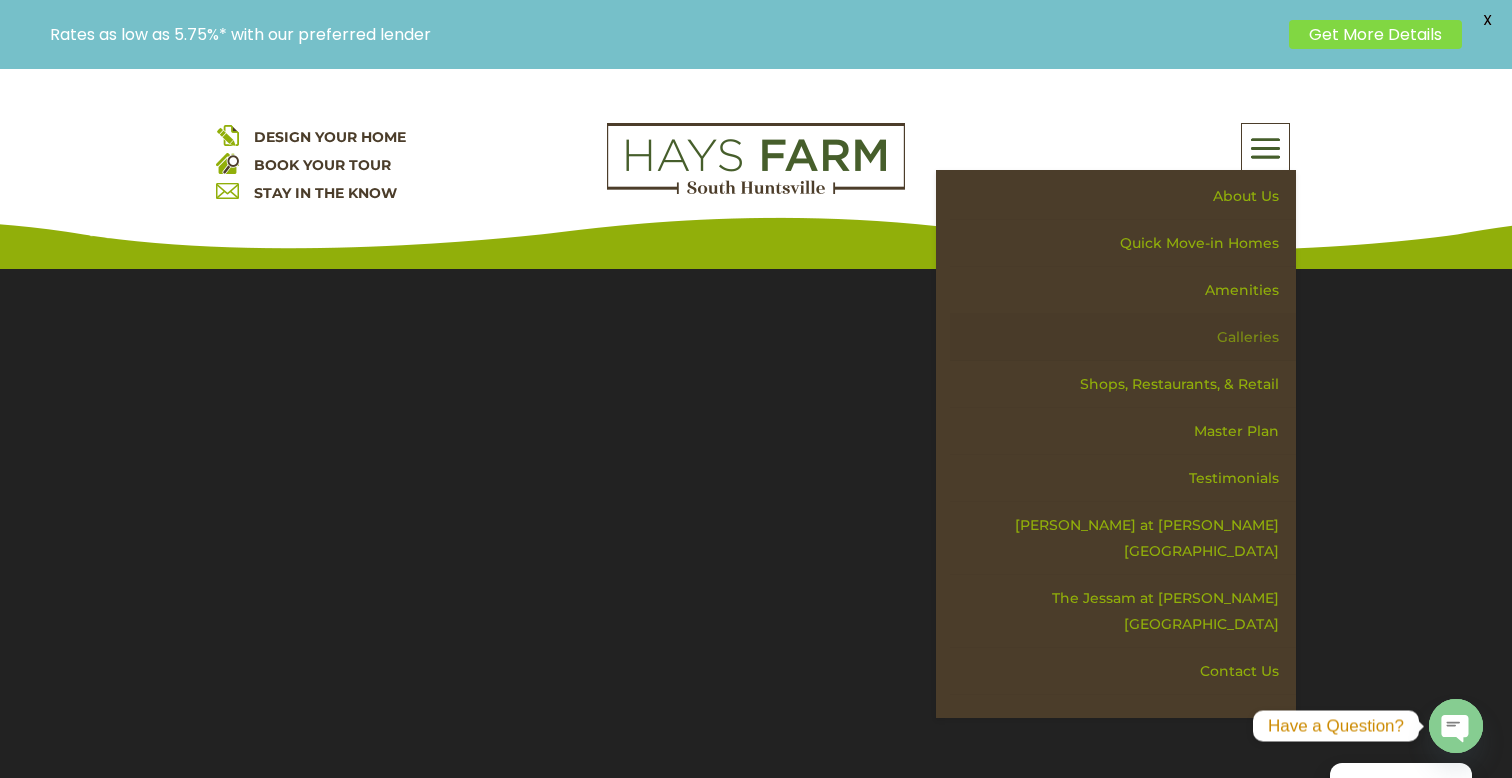 click on "Galleries" at bounding box center [1123, 337] 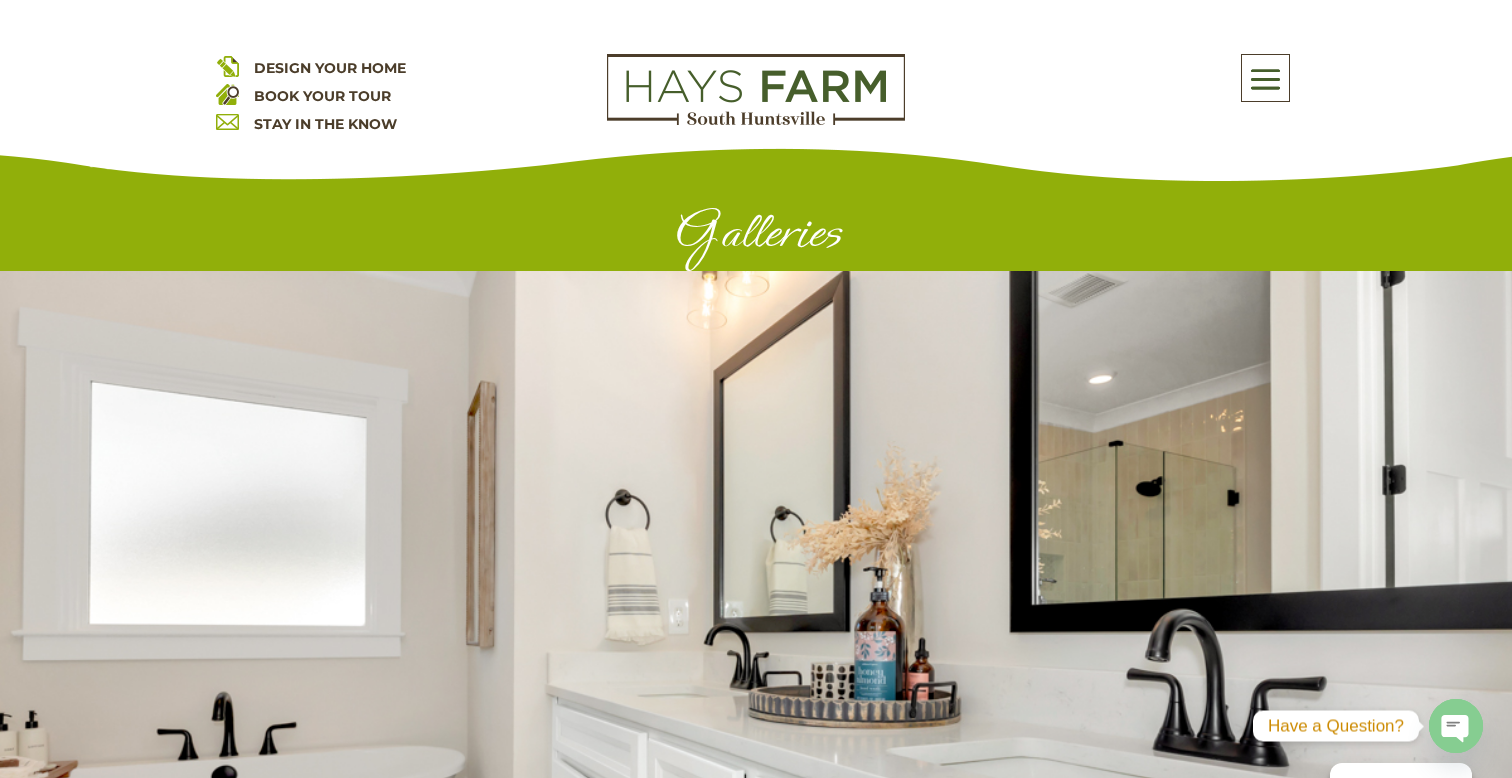 scroll, scrollTop: 0, scrollLeft: 0, axis: both 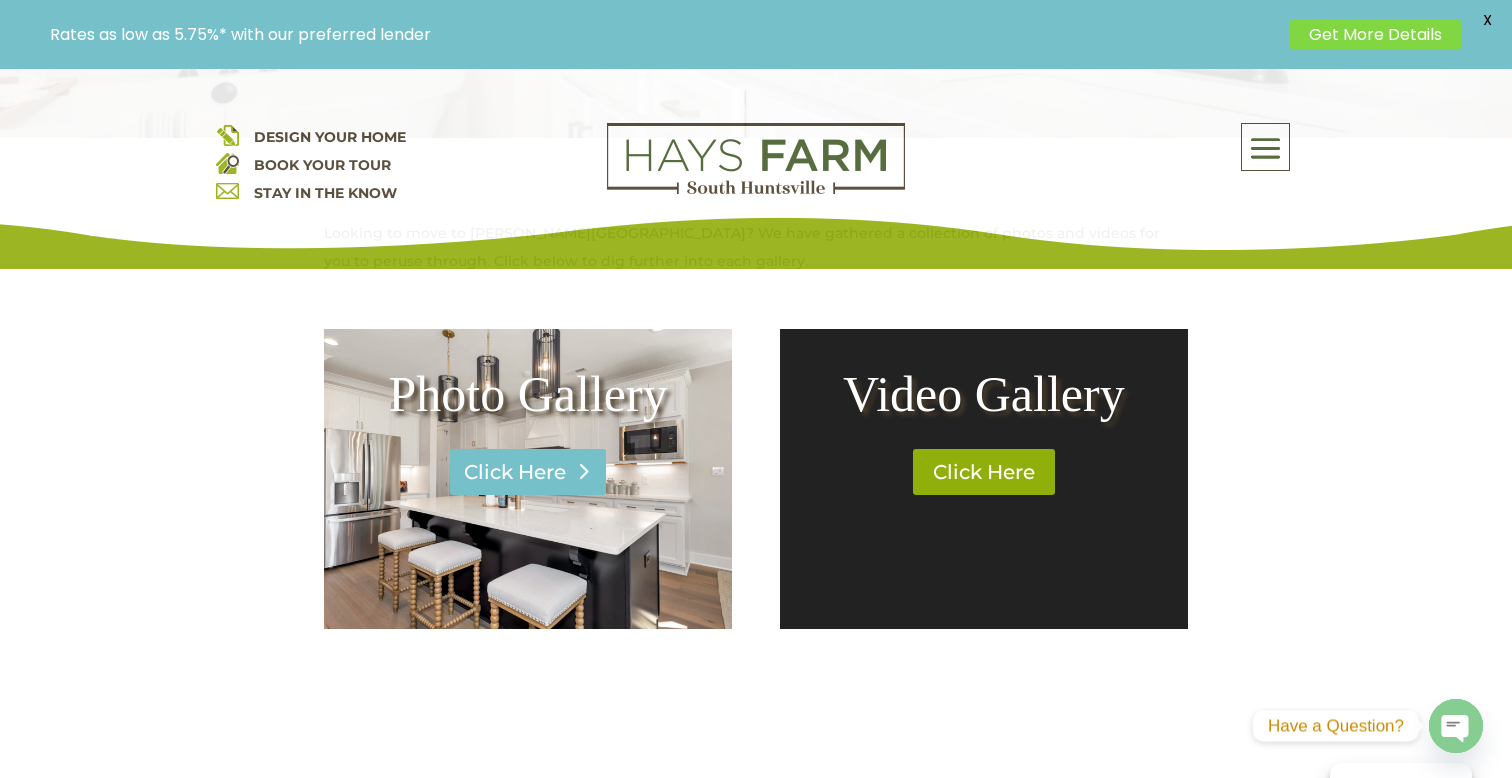 click on "Click Here" at bounding box center (528, 472) 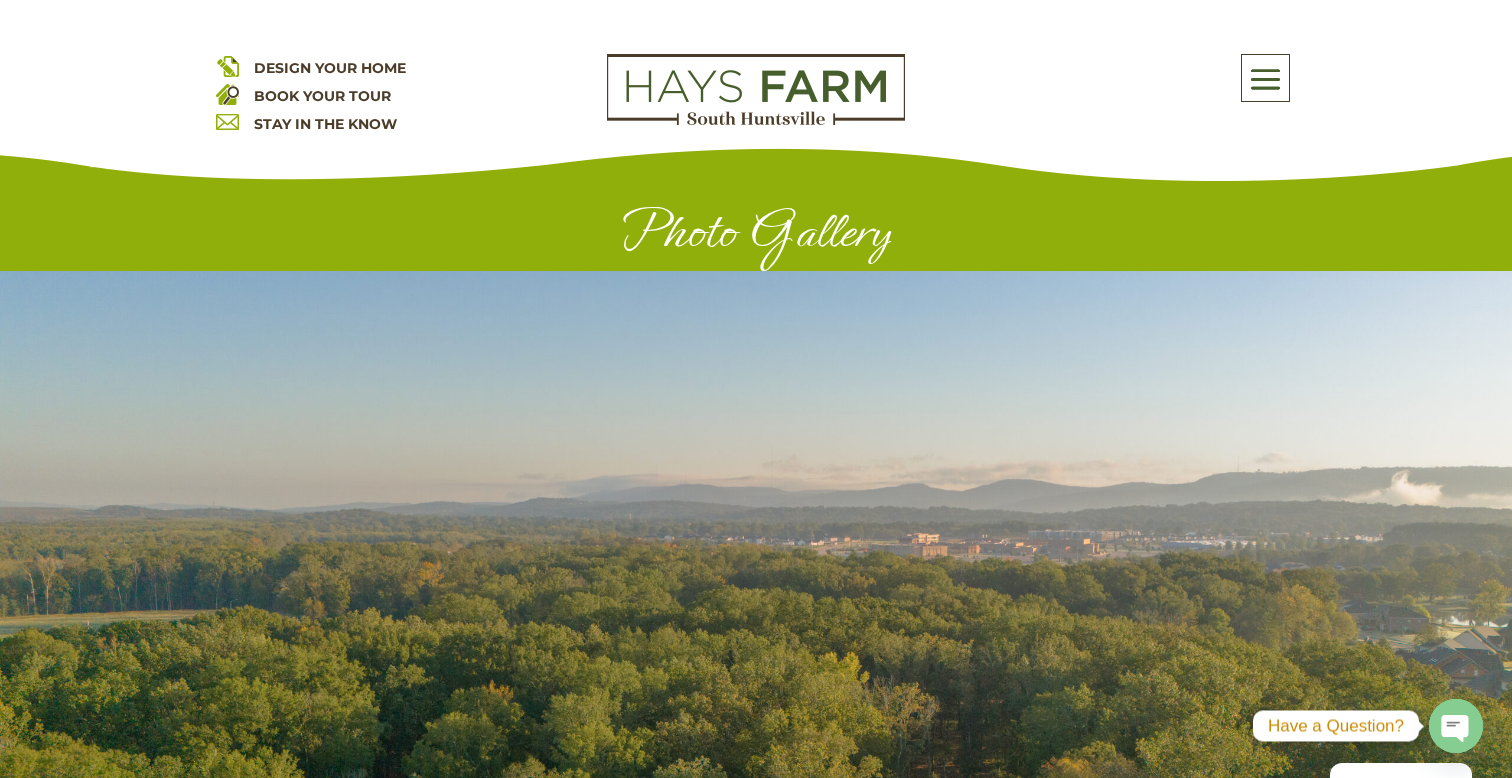 scroll, scrollTop: 0, scrollLeft: 0, axis: both 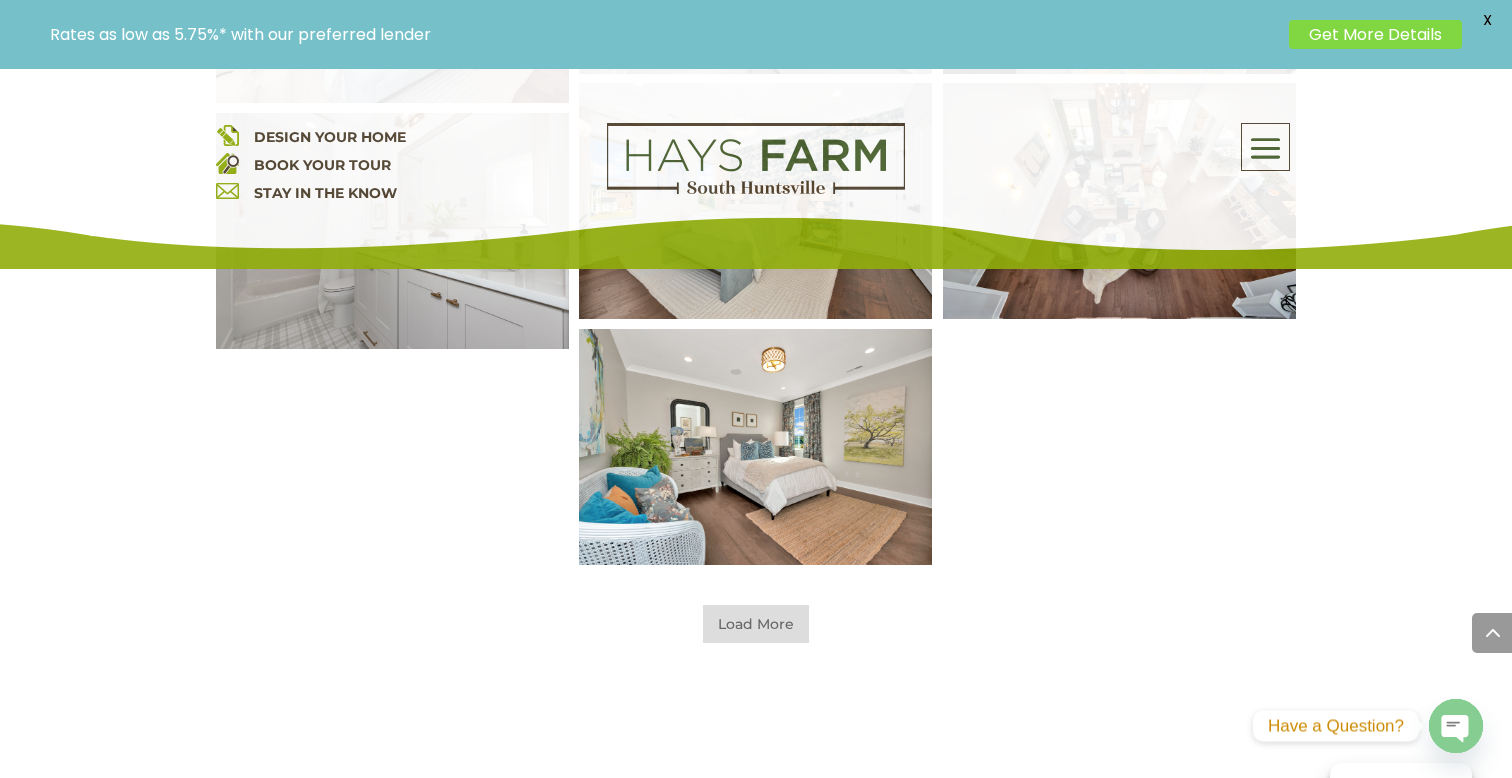 click on "Load More" at bounding box center [756, 624] 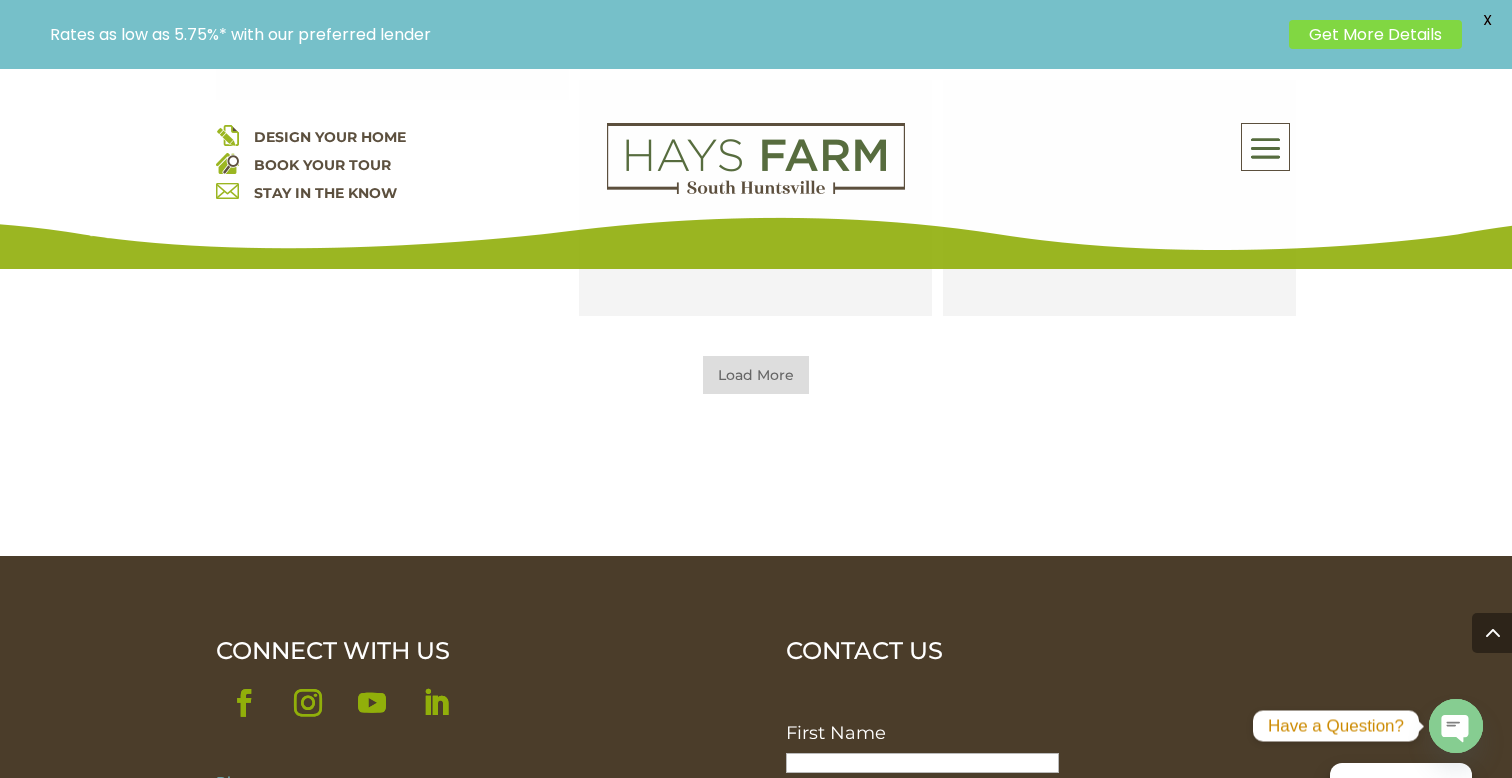 scroll, scrollTop: 2454, scrollLeft: 0, axis: vertical 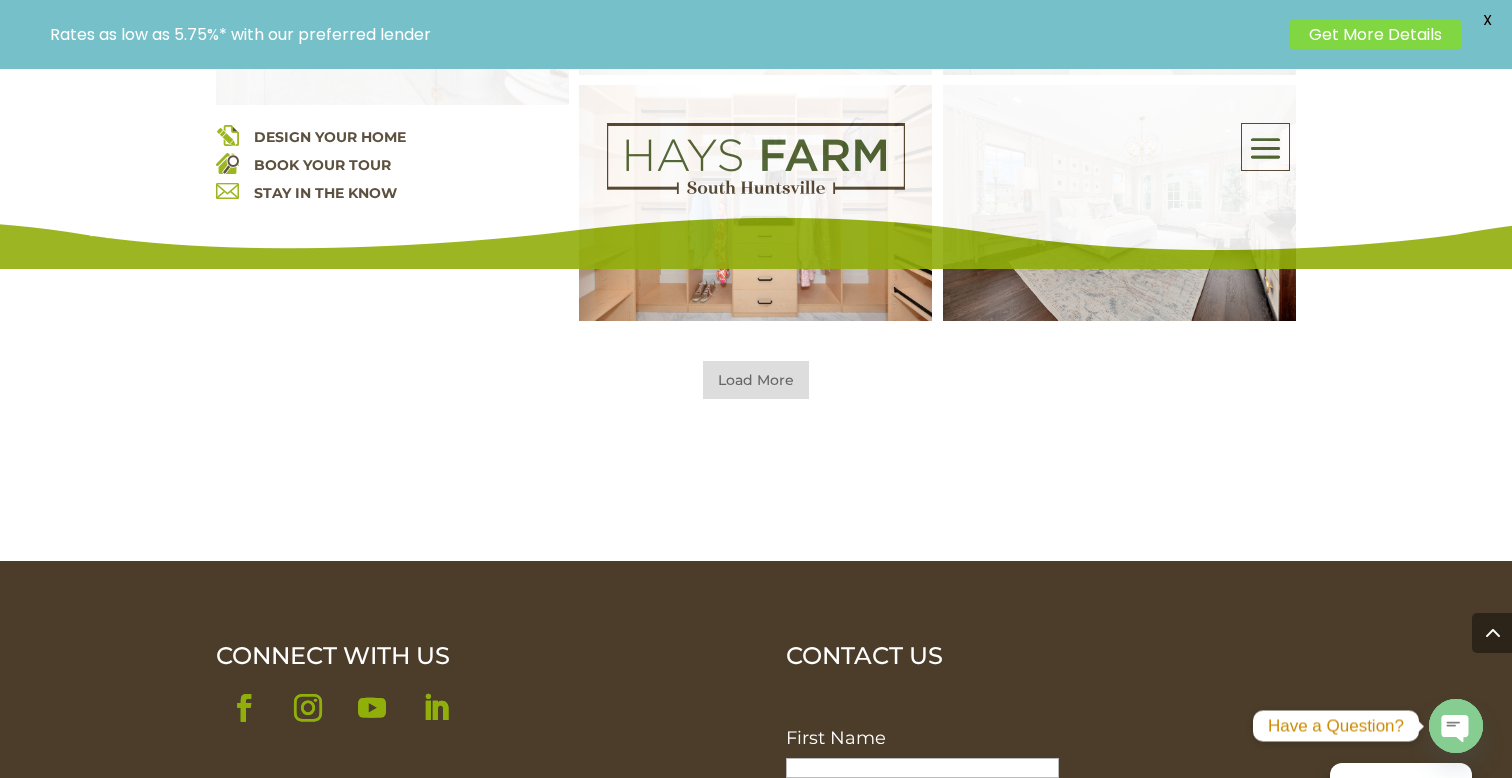 click on "Load More" at bounding box center (756, 380) 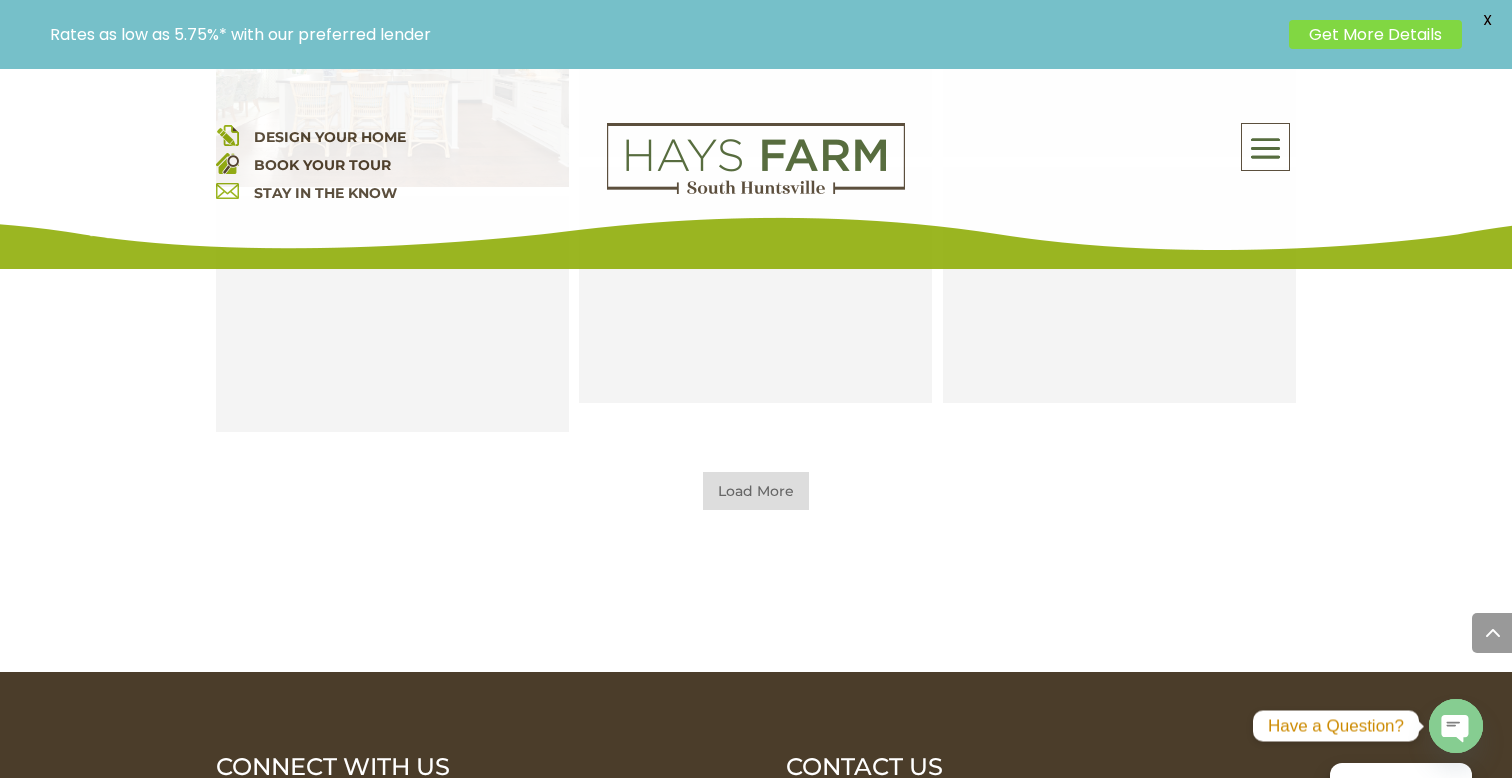 scroll, scrollTop: 3137, scrollLeft: 0, axis: vertical 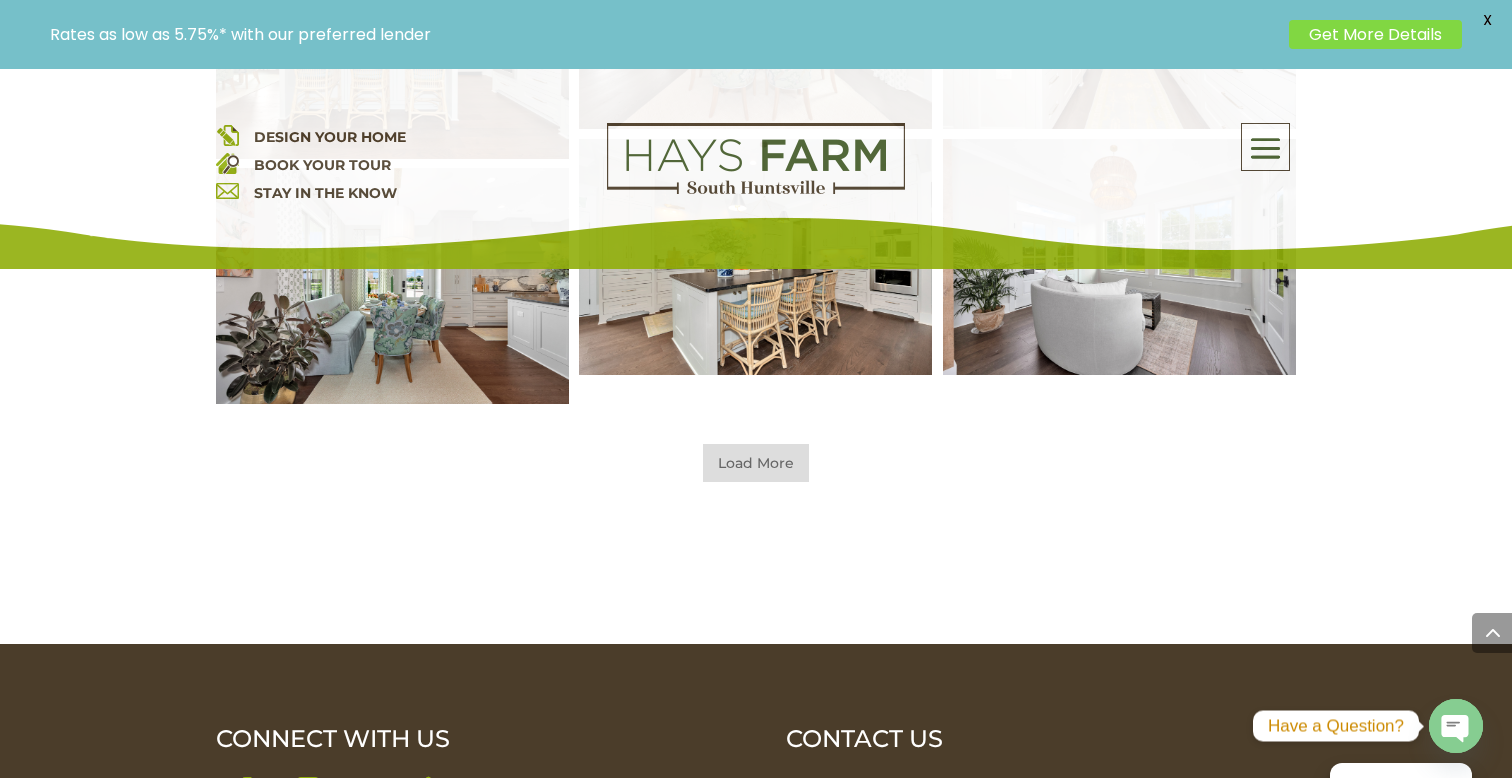 click on "Load More" at bounding box center [756, 463] 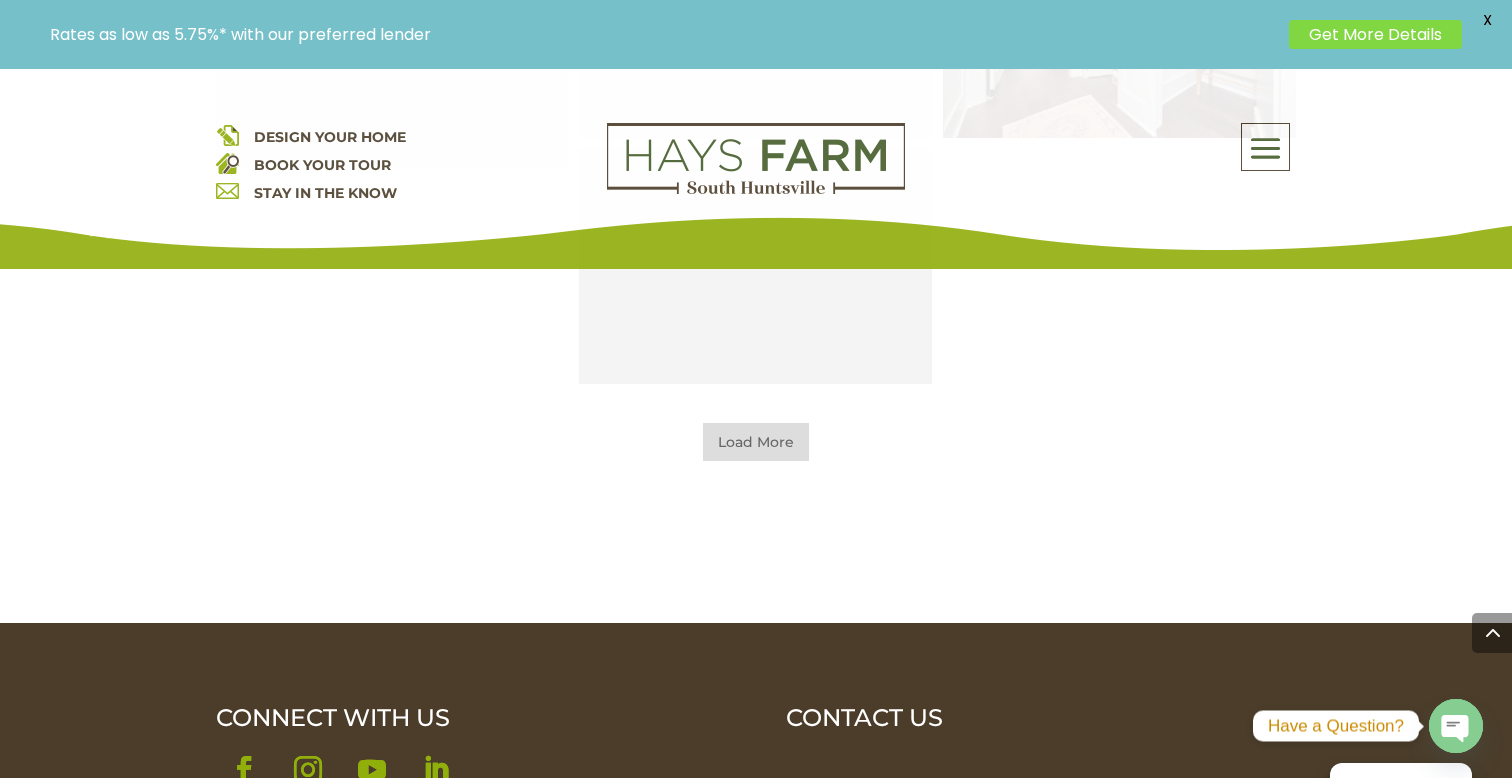 scroll, scrollTop: 4114, scrollLeft: 0, axis: vertical 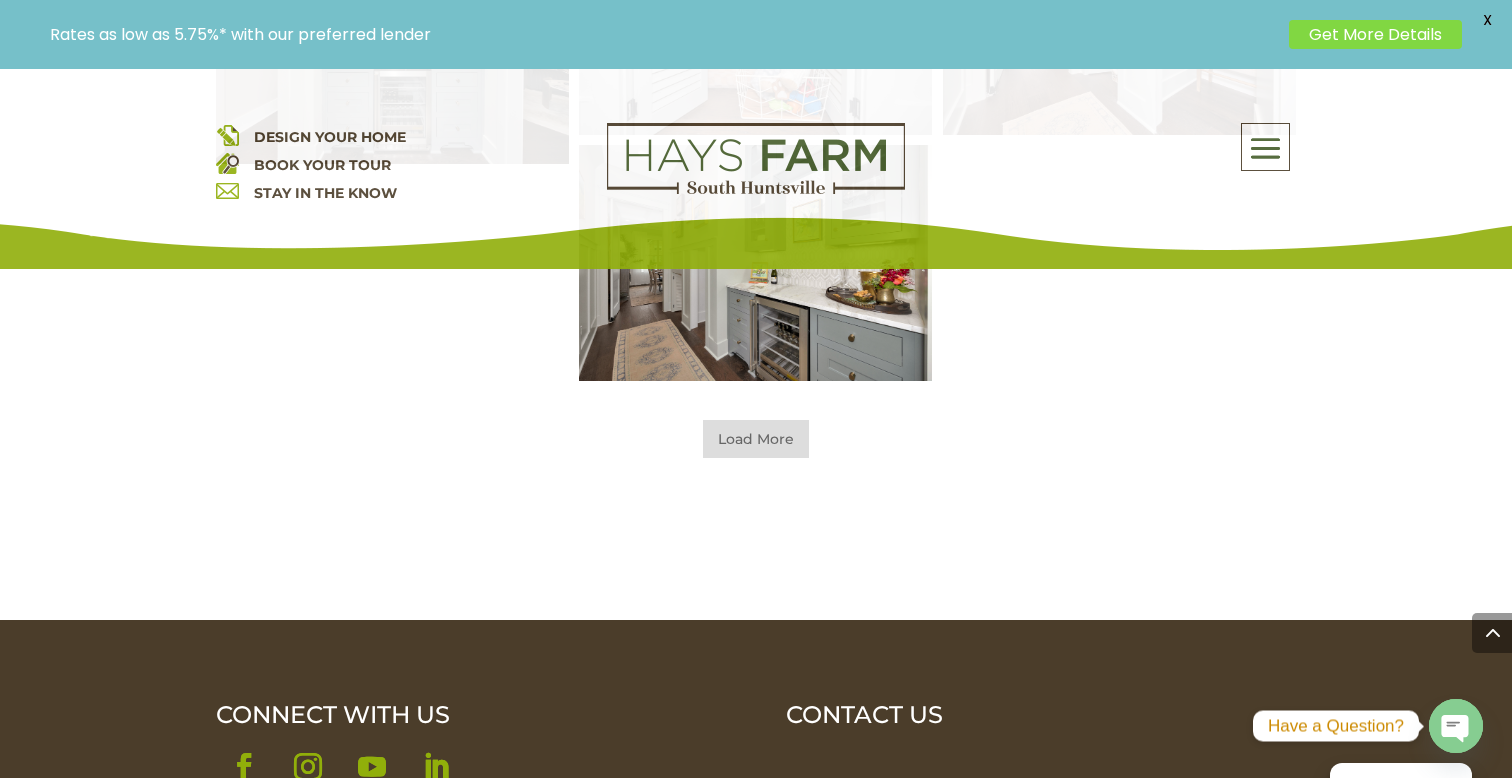 click on "Load More" at bounding box center [756, 439] 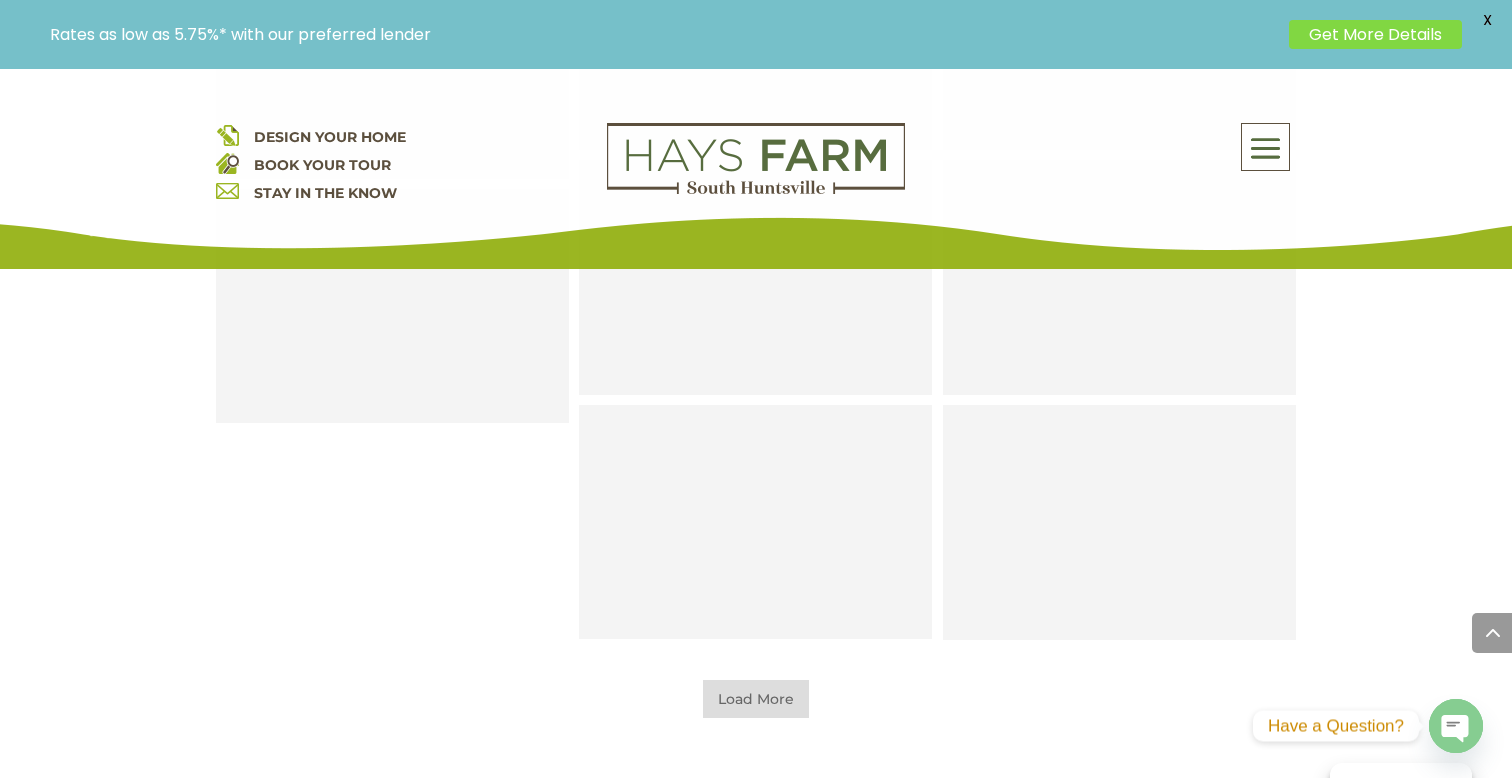 scroll, scrollTop: 4594, scrollLeft: 0, axis: vertical 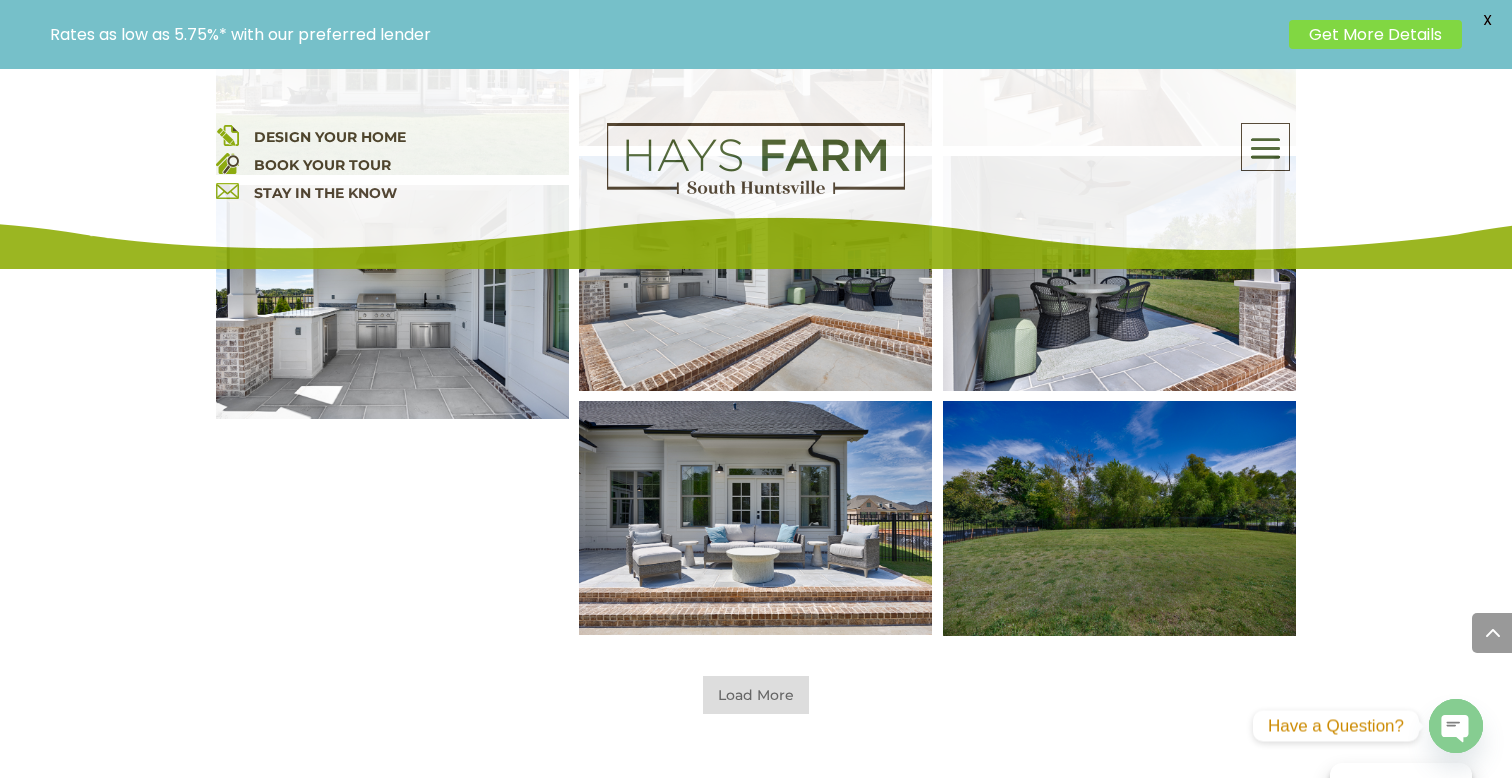 click on "Load More" at bounding box center (756, 695) 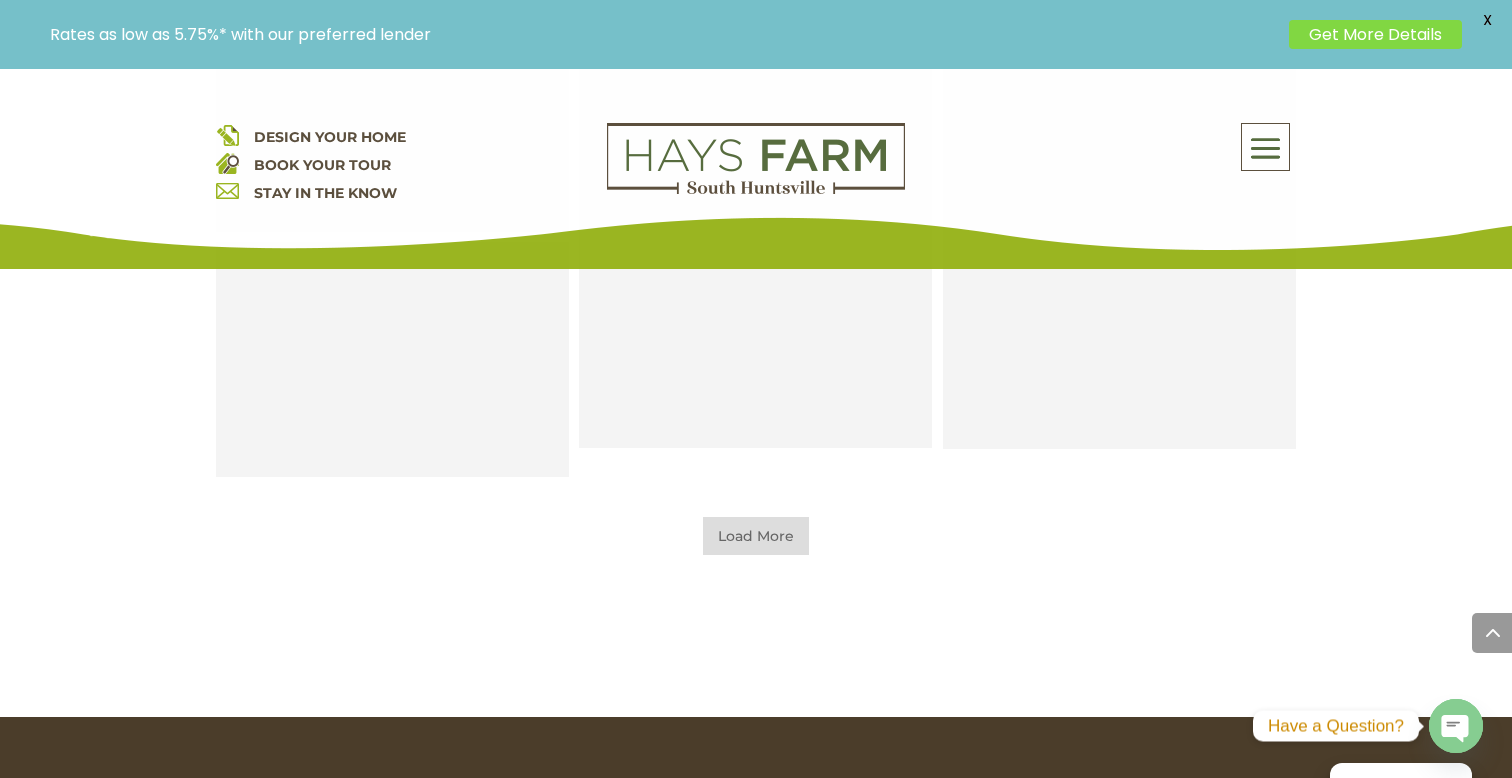 scroll, scrollTop: 6411, scrollLeft: 0, axis: vertical 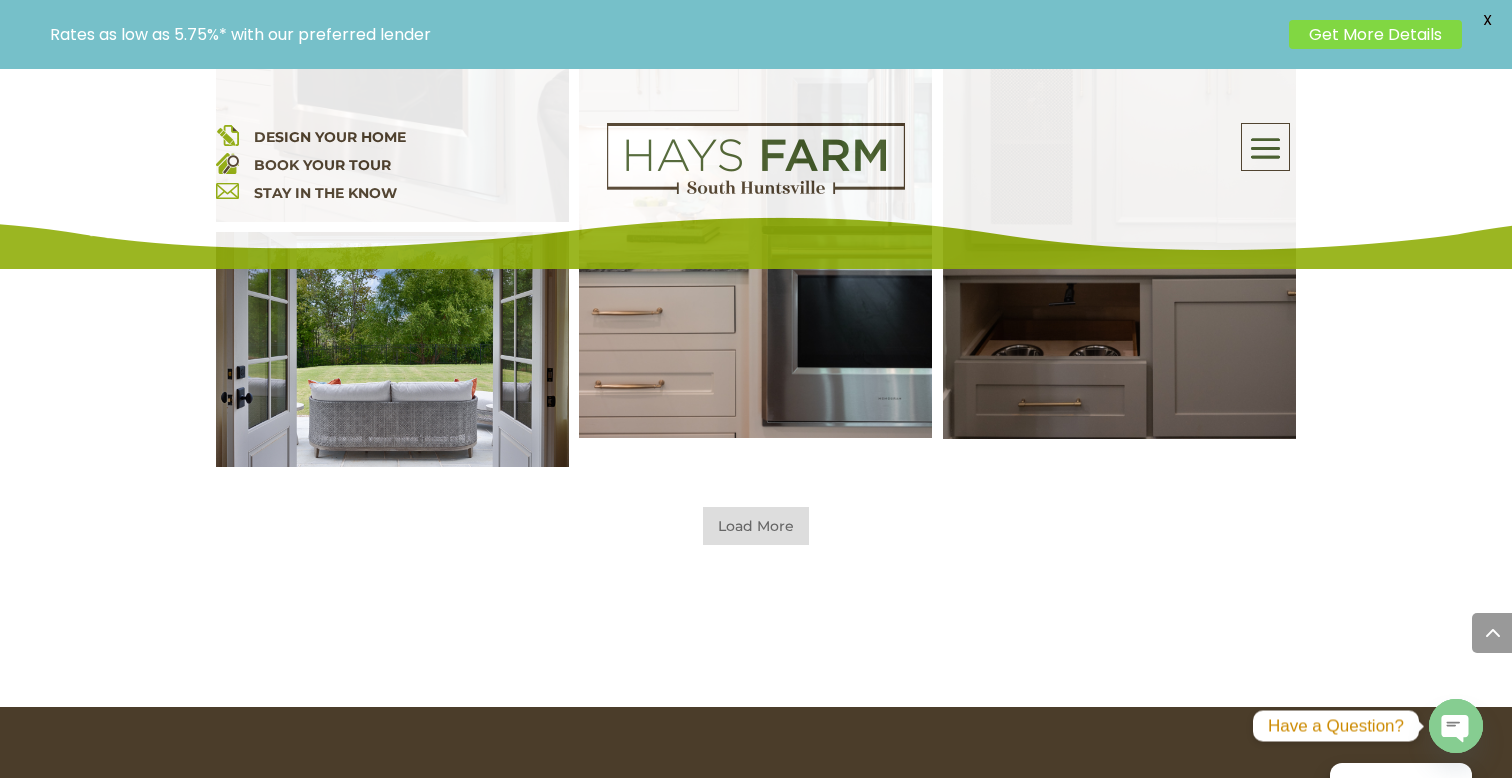 click on "Load More" at bounding box center (756, 526) 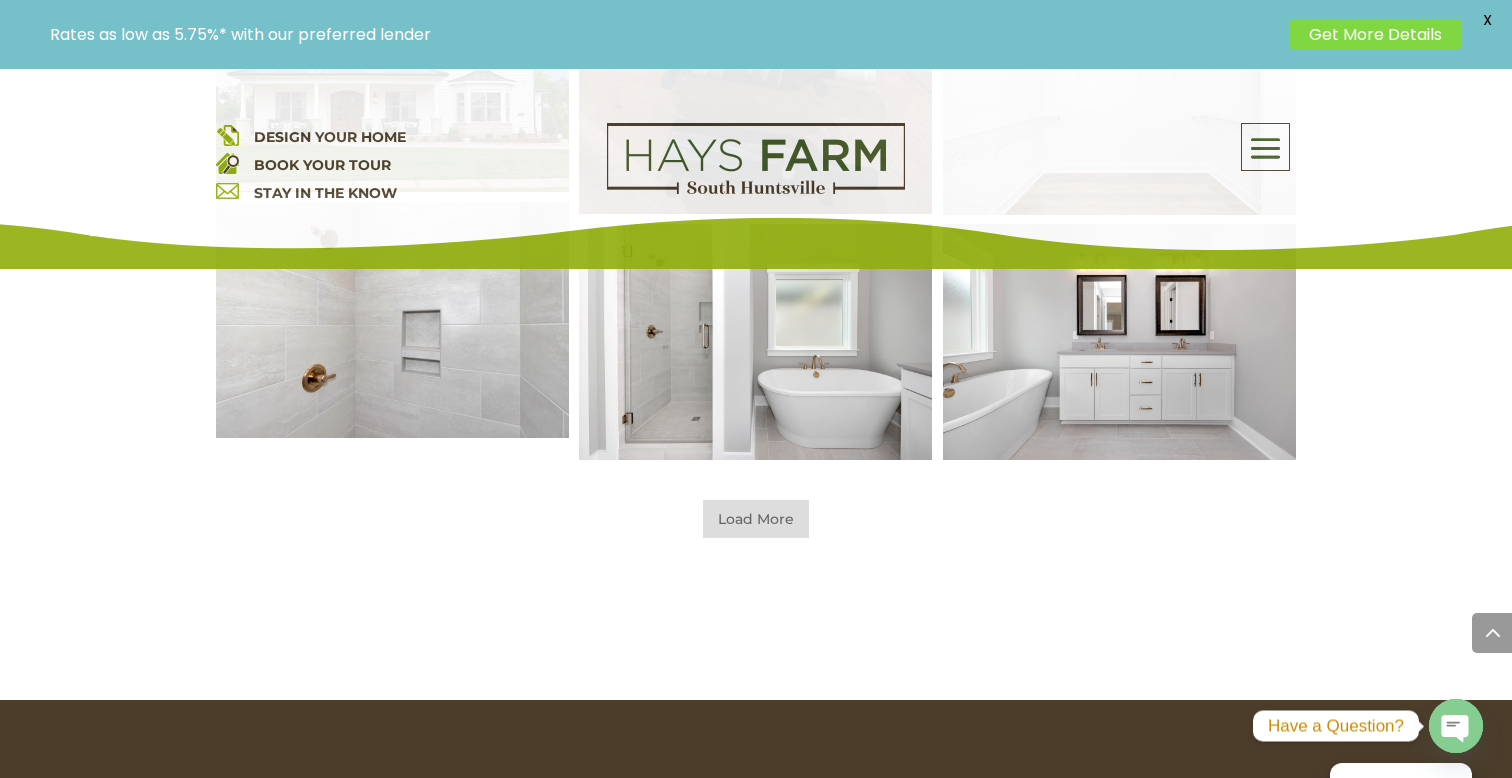 click on "Load More" at bounding box center (756, 519) 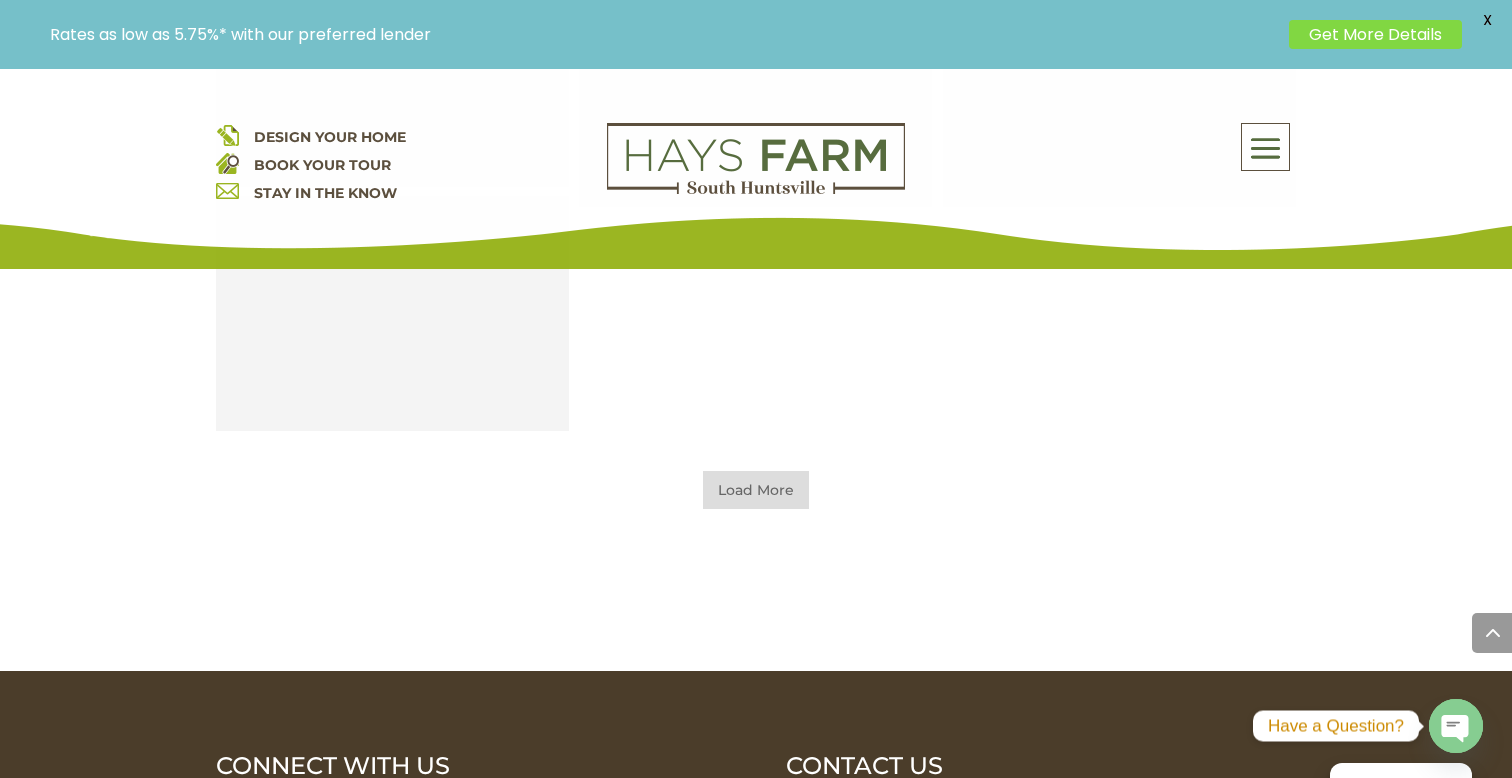 scroll, scrollTop: 8487, scrollLeft: 0, axis: vertical 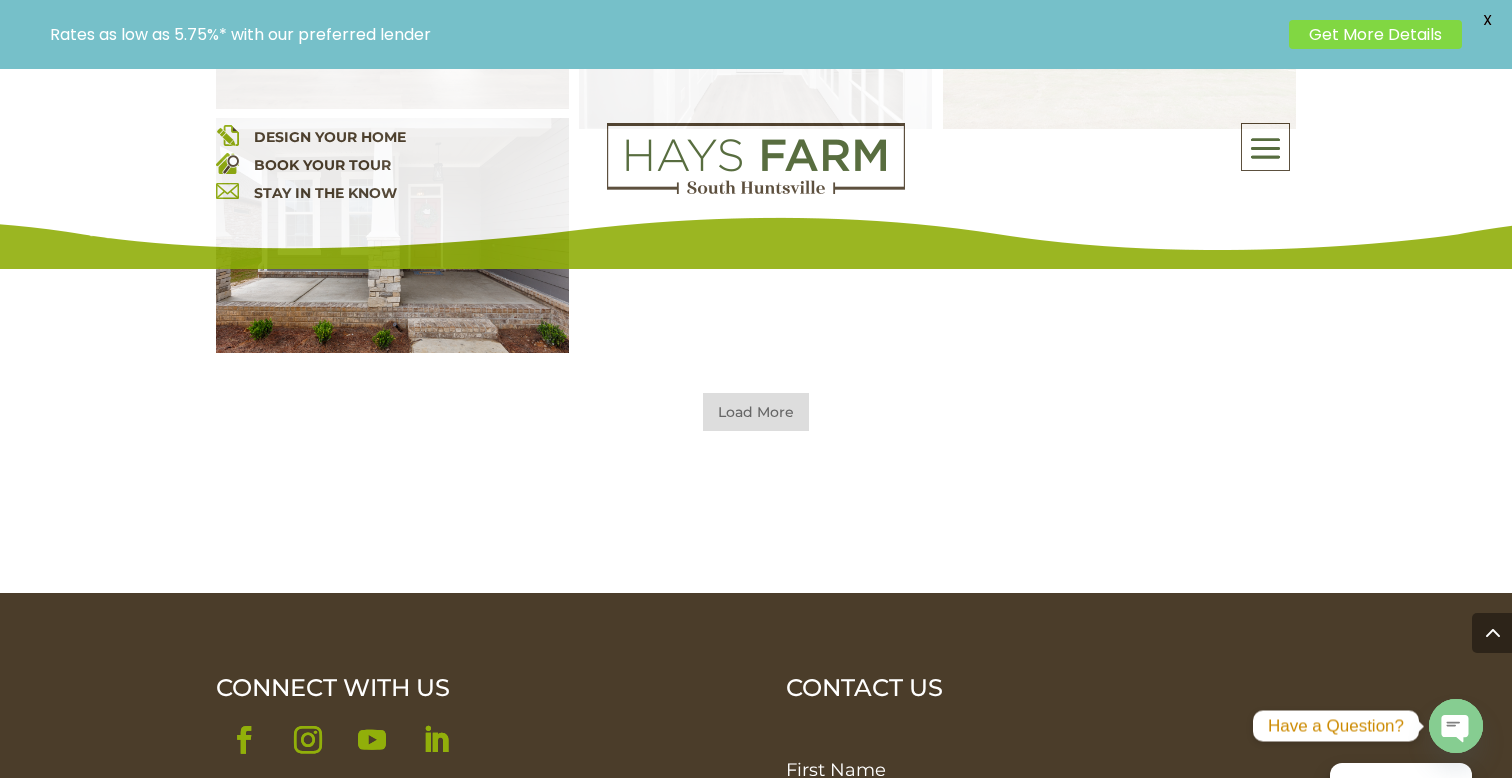 click on "Load More" at bounding box center [756, 412] 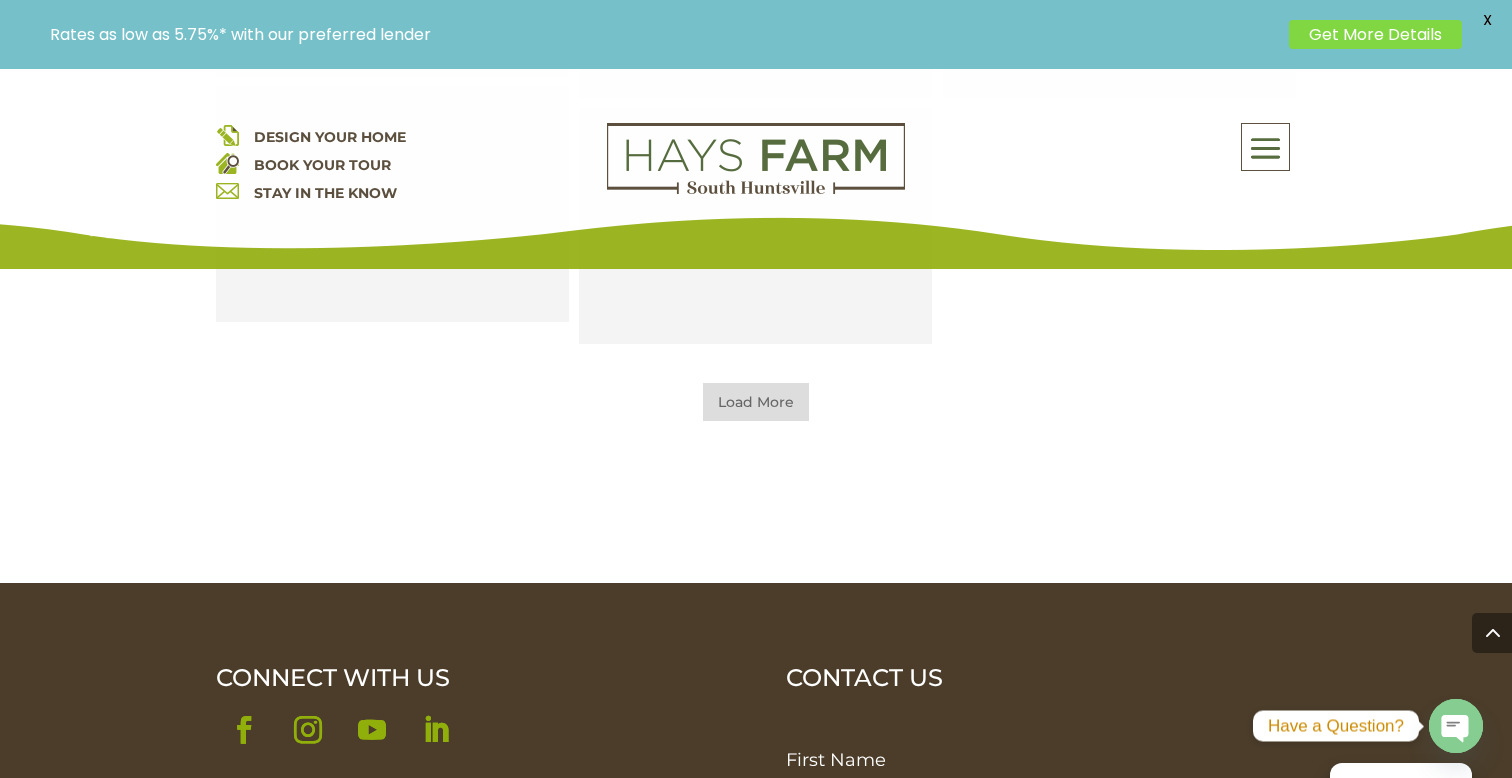 scroll, scrollTop: 9268, scrollLeft: 0, axis: vertical 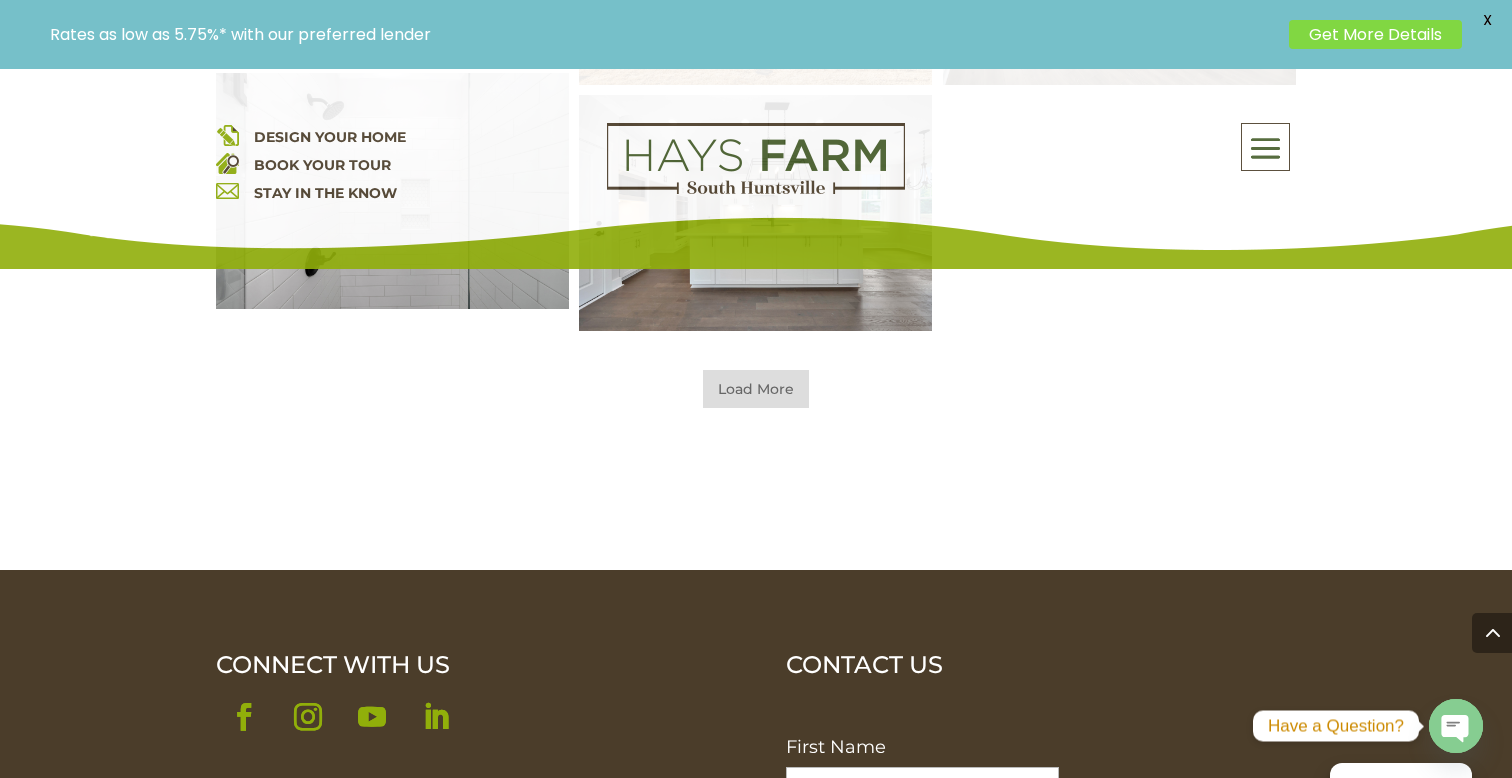 click on "All Baths Bedrooms Exteriors Kitchens Misc. Nature" at bounding box center [756, -3932] 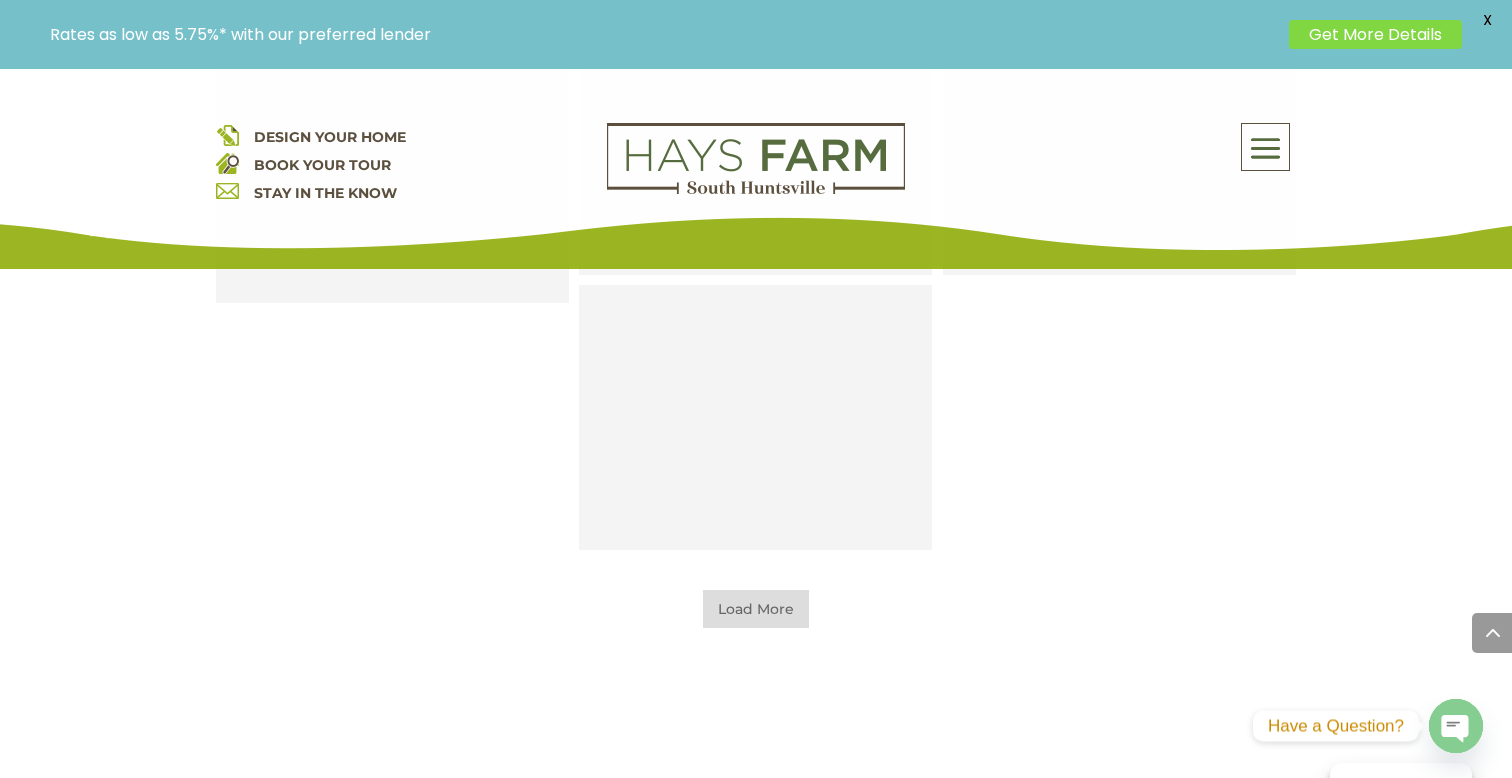 scroll, scrollTop: 10090, scrollLeft: 0, axis: vertical 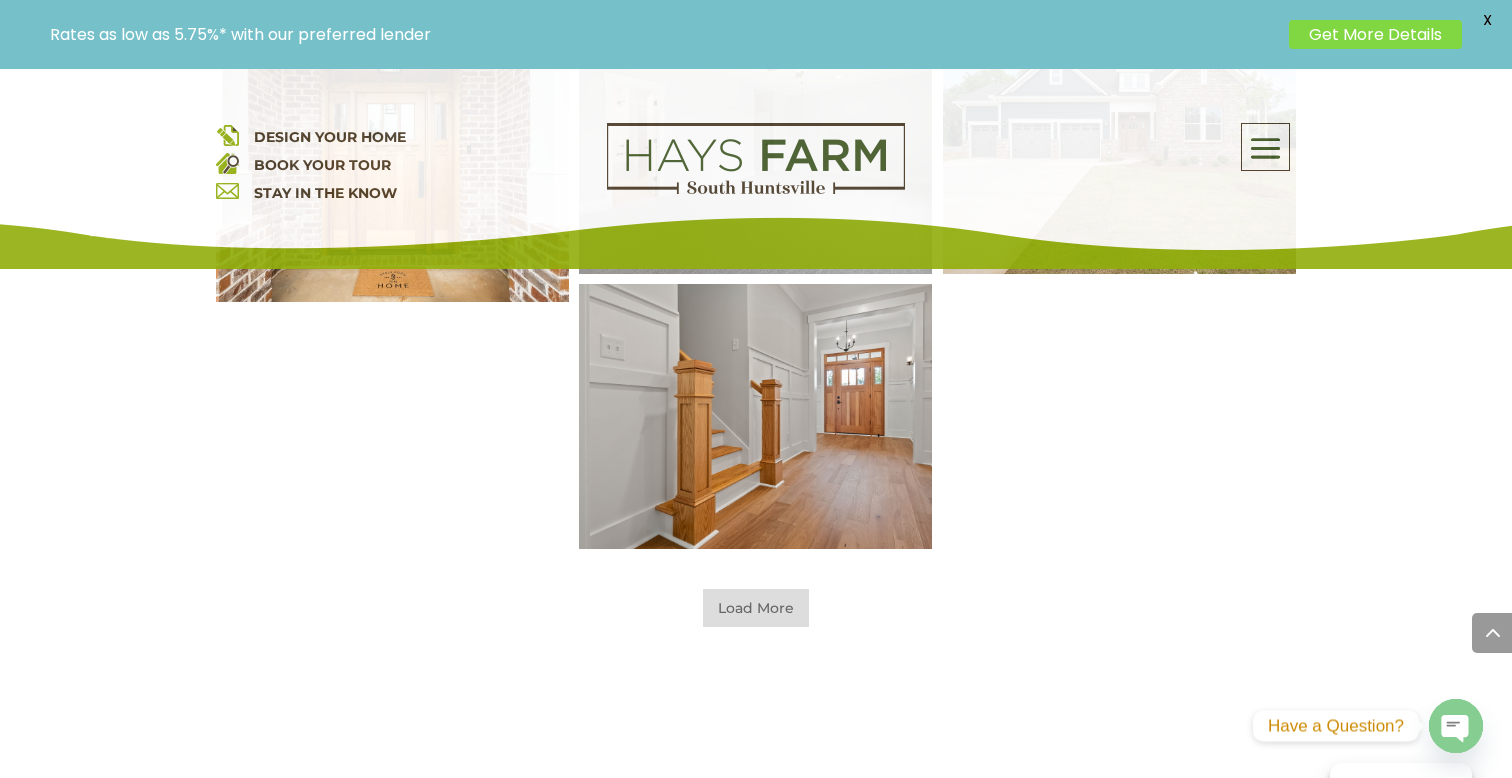 click on "Load More" at bounding box center (756, 608) 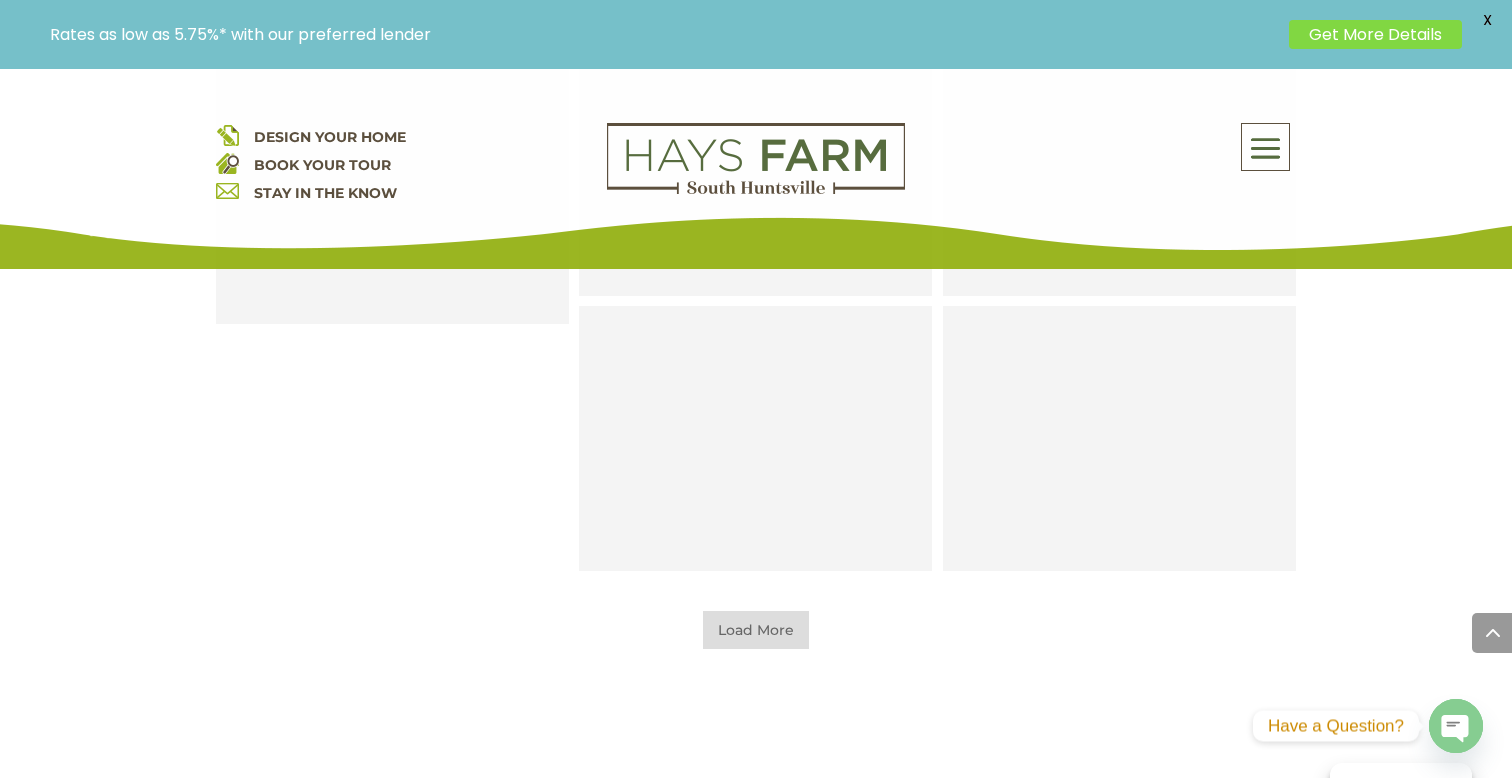 scroll, scrollTop: 10909, scrollLeft: 0, axis: vertical 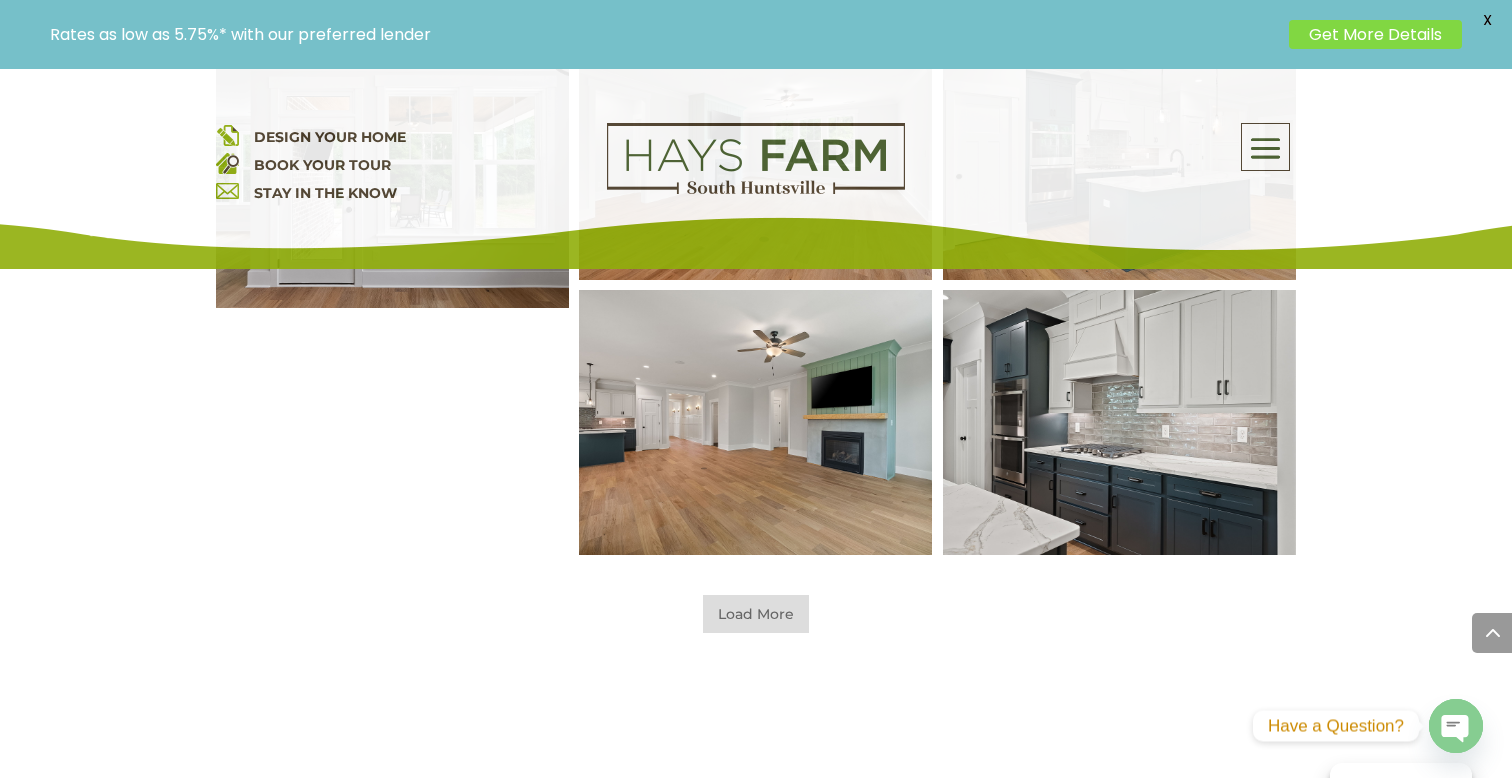click on "Load More" at bounding box center [756, 614] 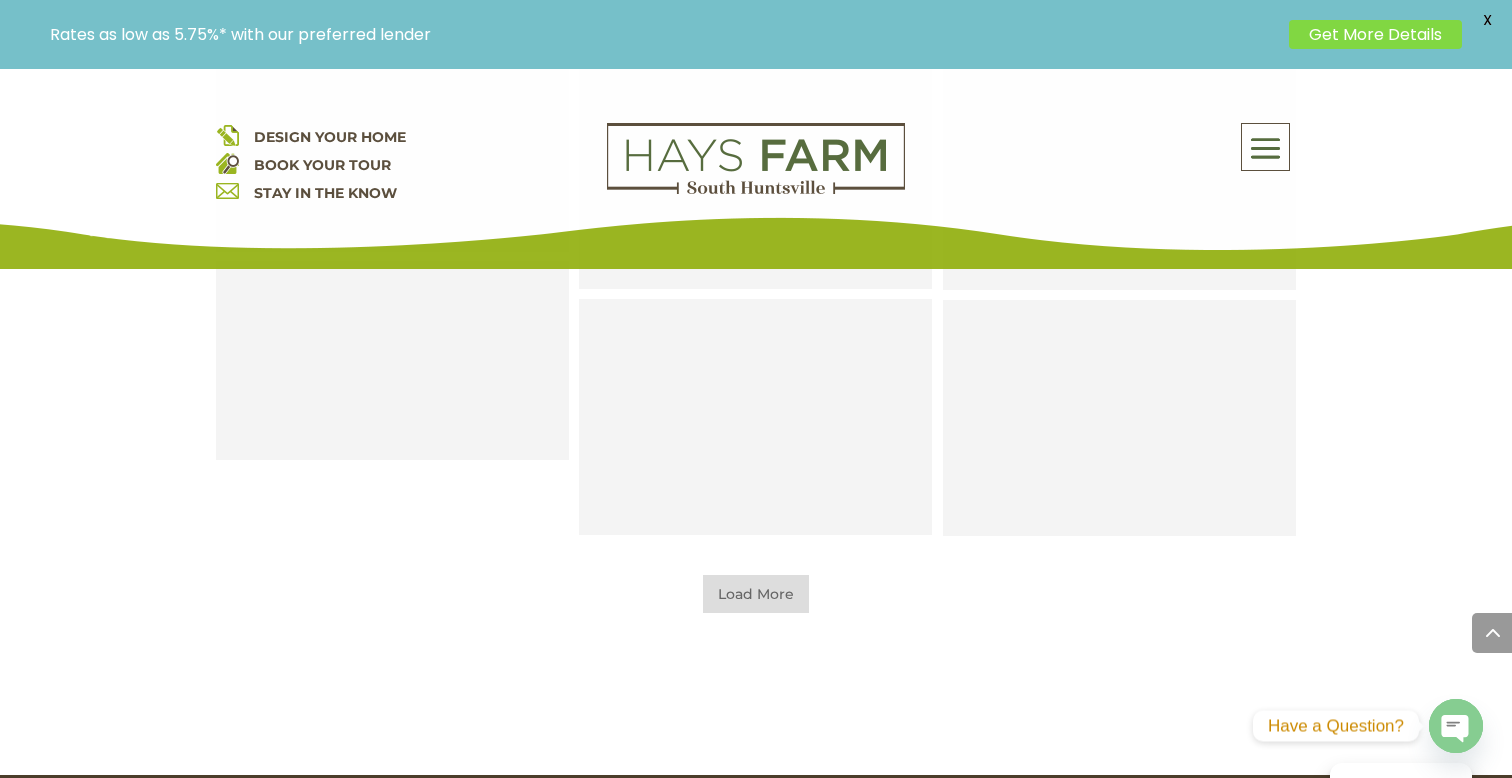 scroll, scrollTop: 11726, scrollLeft: 0, axis: vertical 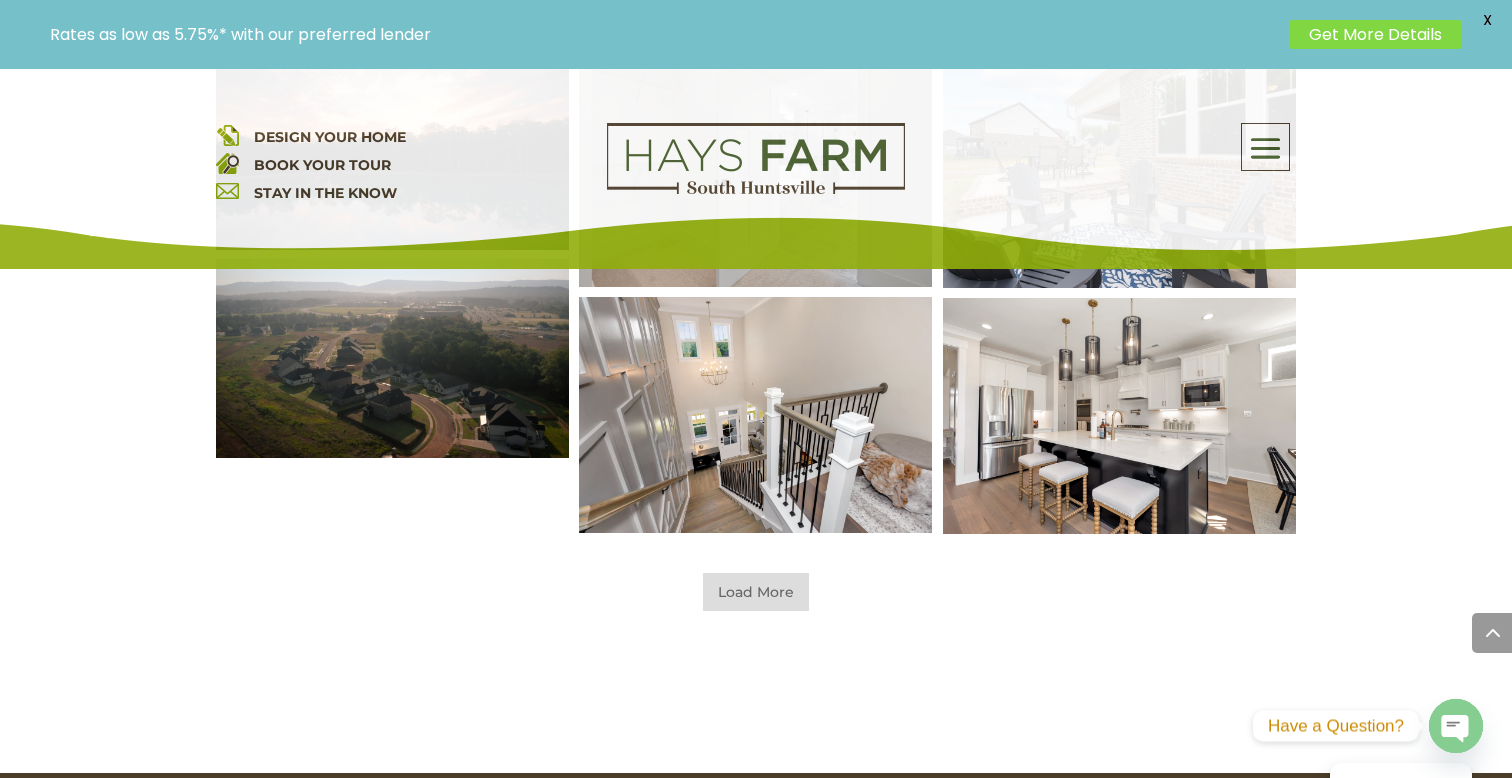 click on "Load More" at bounding box center [756, 592] 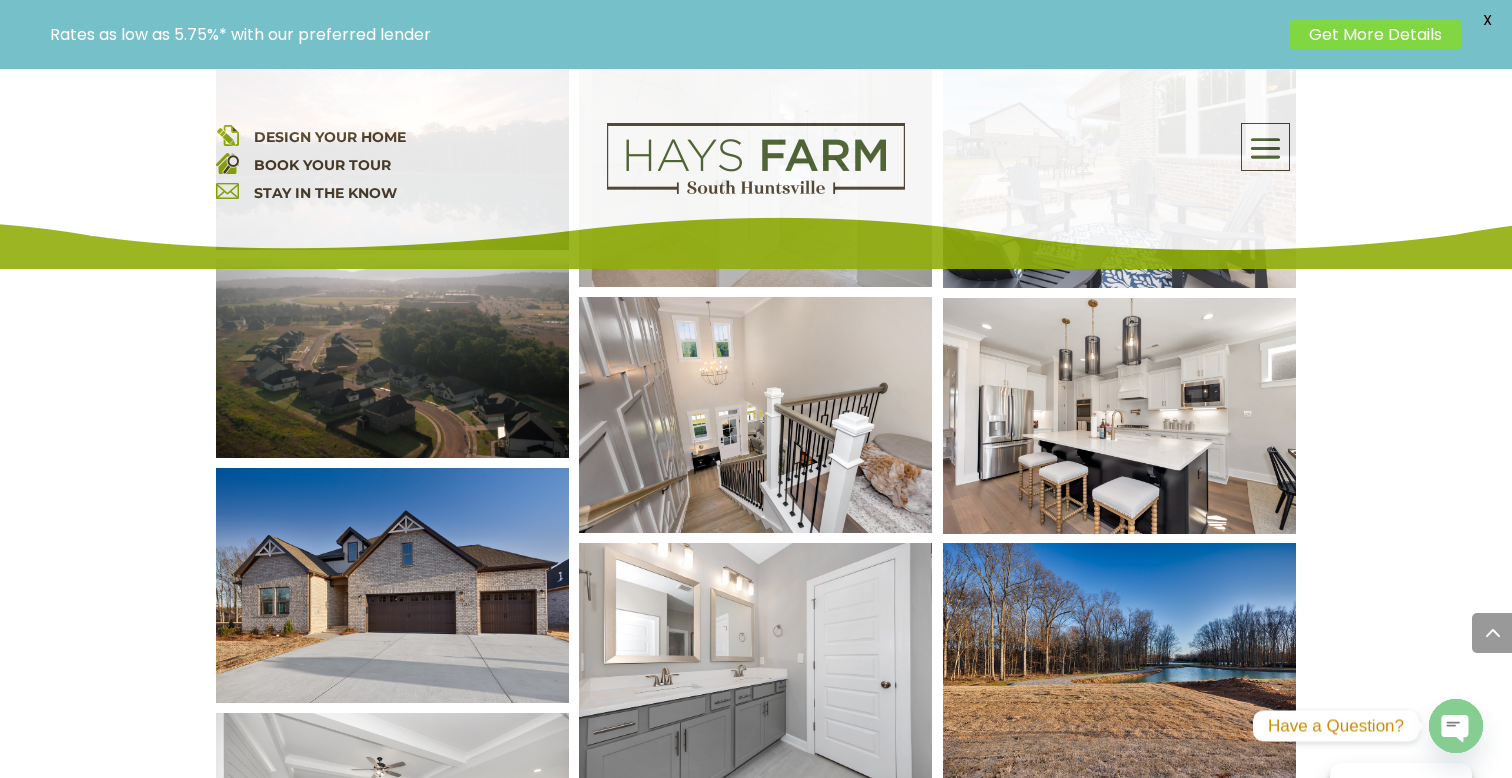 click at bounding box center (393, 358) 